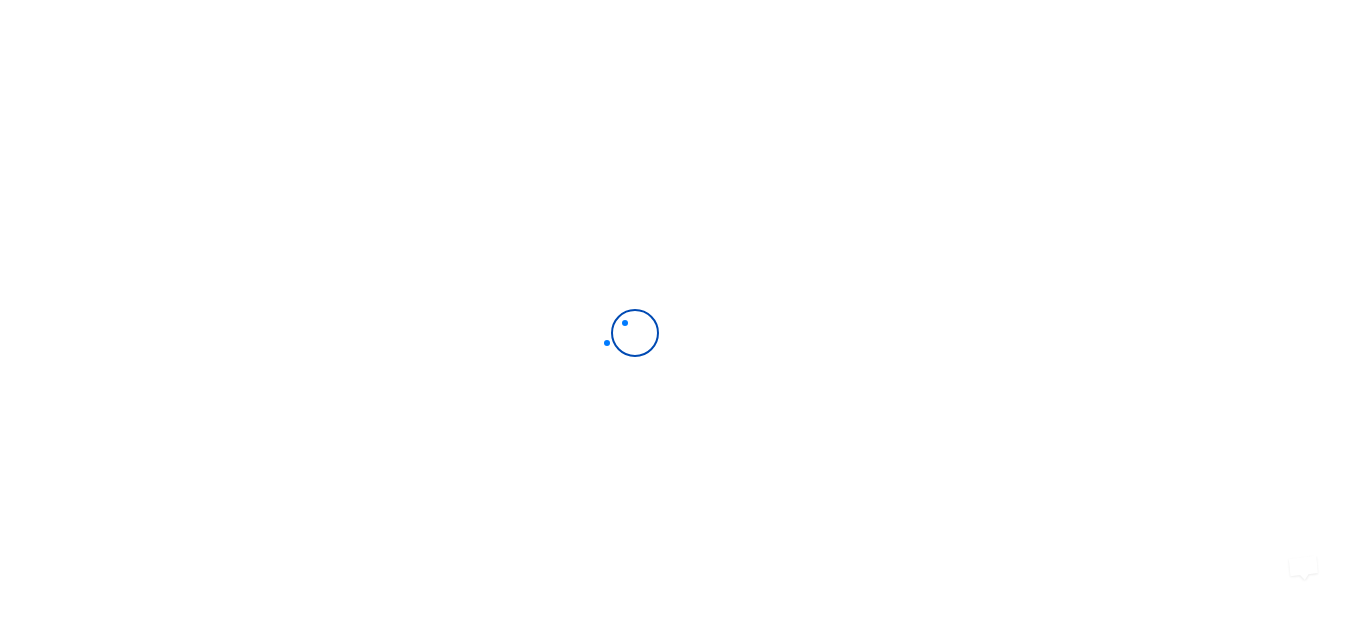 scroll, scrollTop: 0, scrollLeft: 0, axis: both 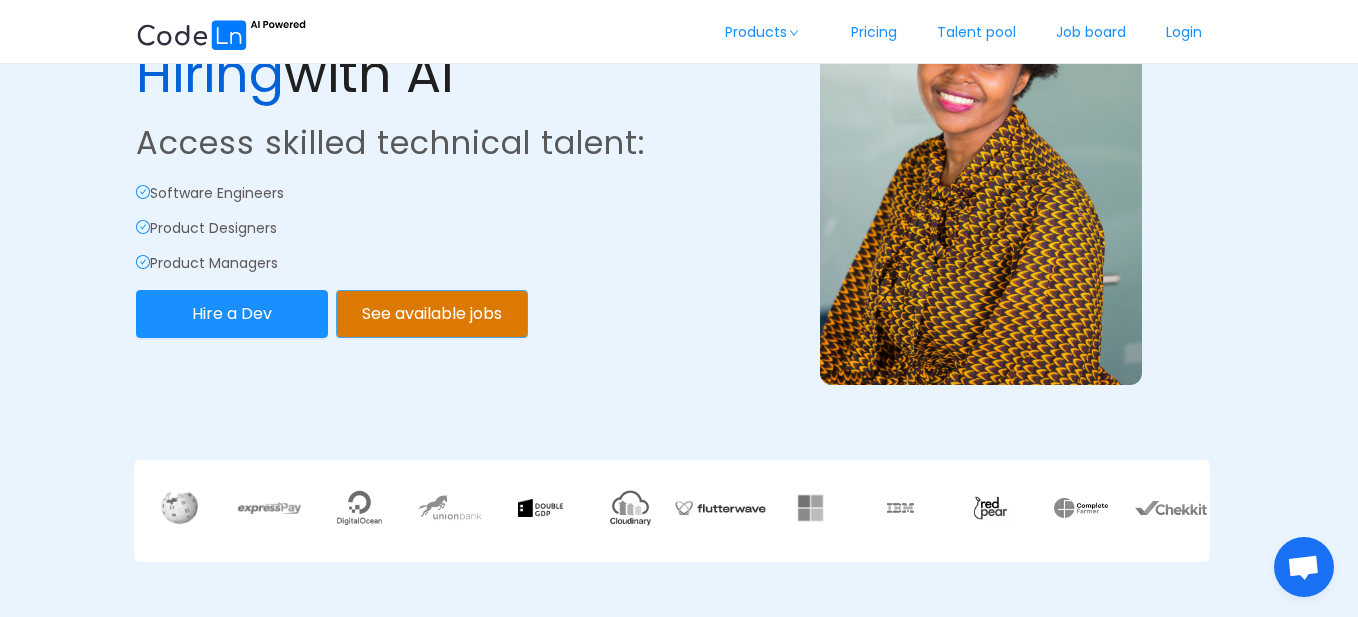 click on "See available jobs" at bounding box center (432, 314) 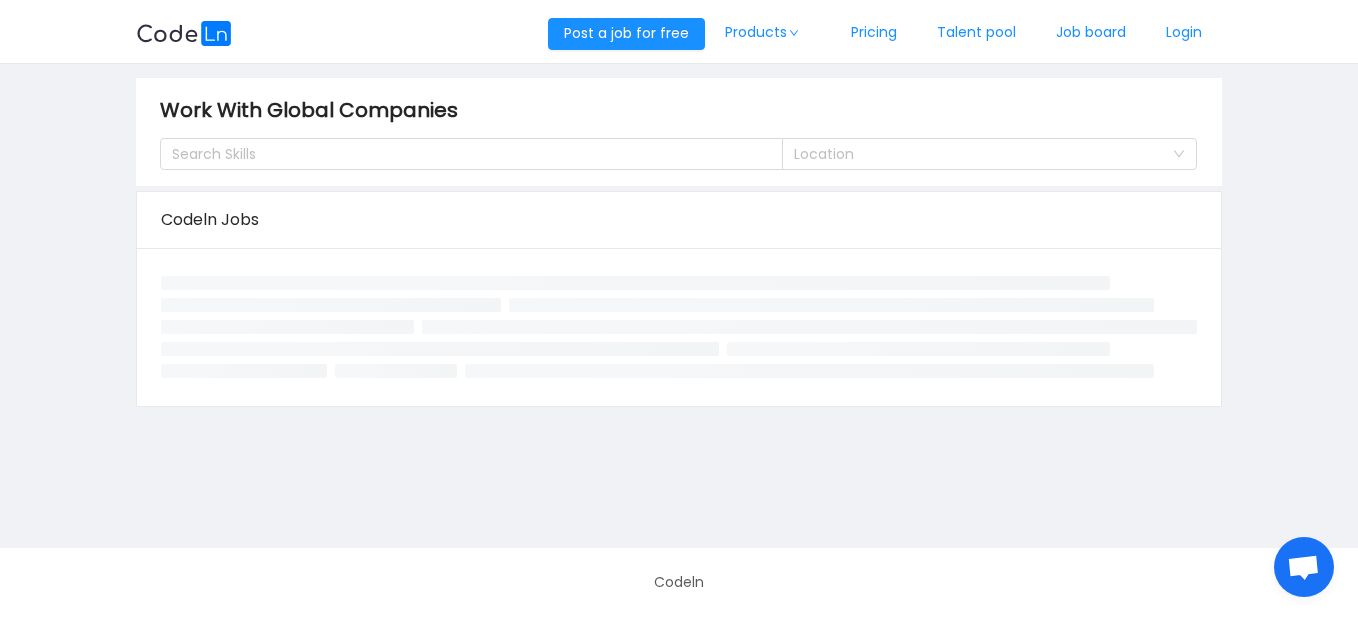 scroll, scrollTop: 0, scrollLeft: 0, axis: both 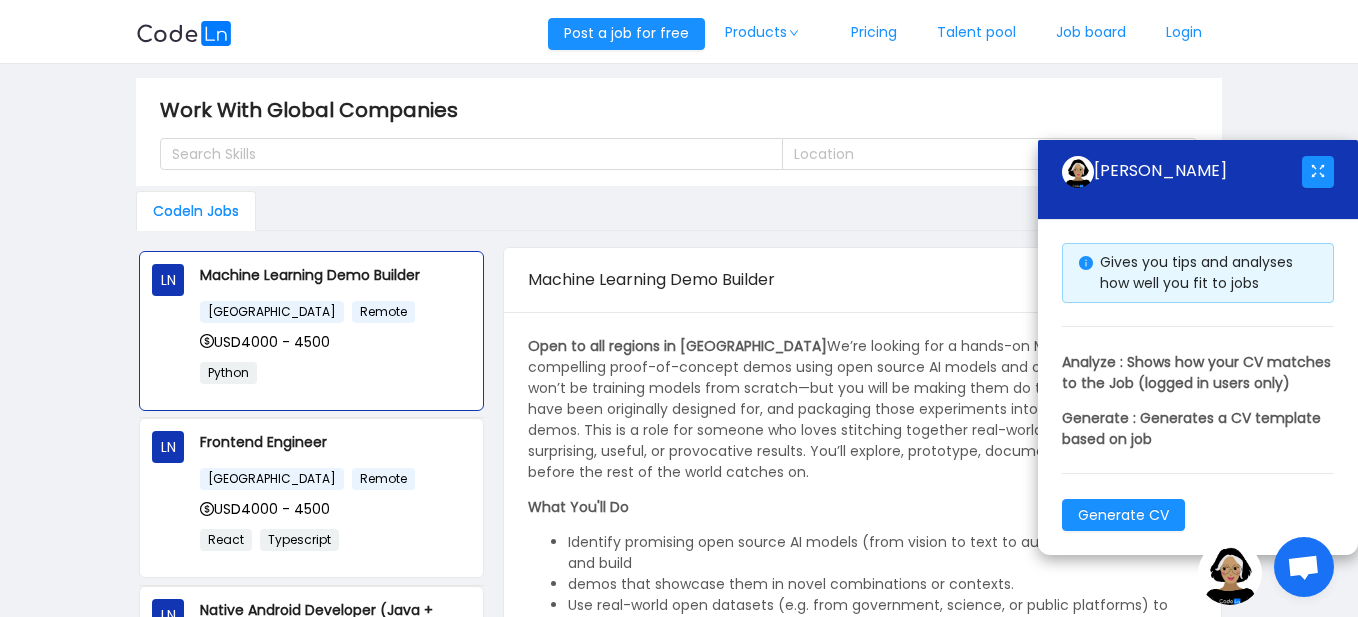 click on "Codeln Jobs" at bounding box center (679, 211) 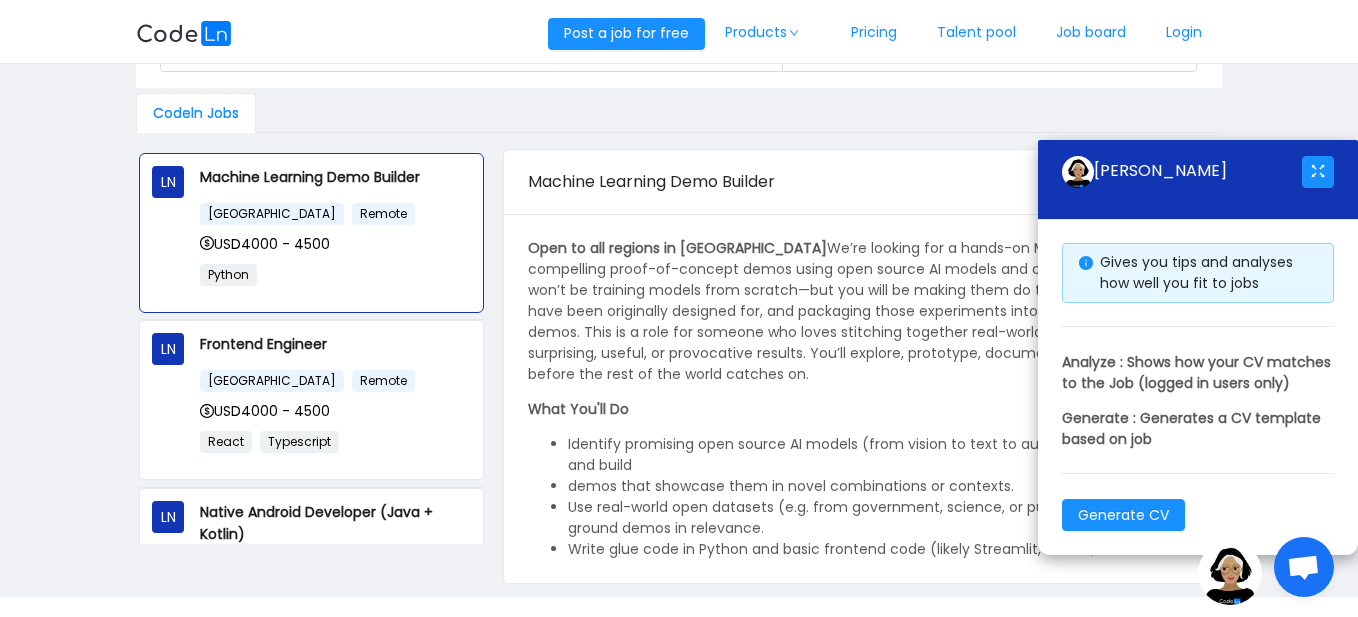 scroll, scrollTop: 100, scrollLeft: 0, axis: vertical 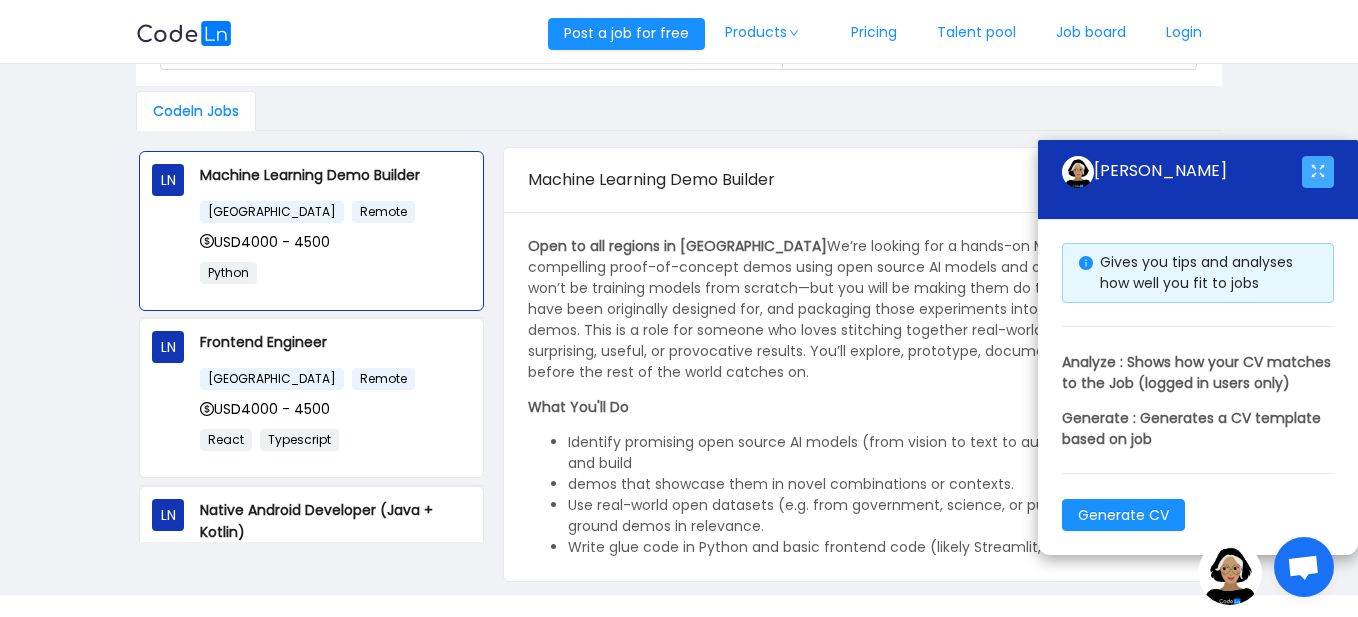 click at bounding box center [1318, 172] 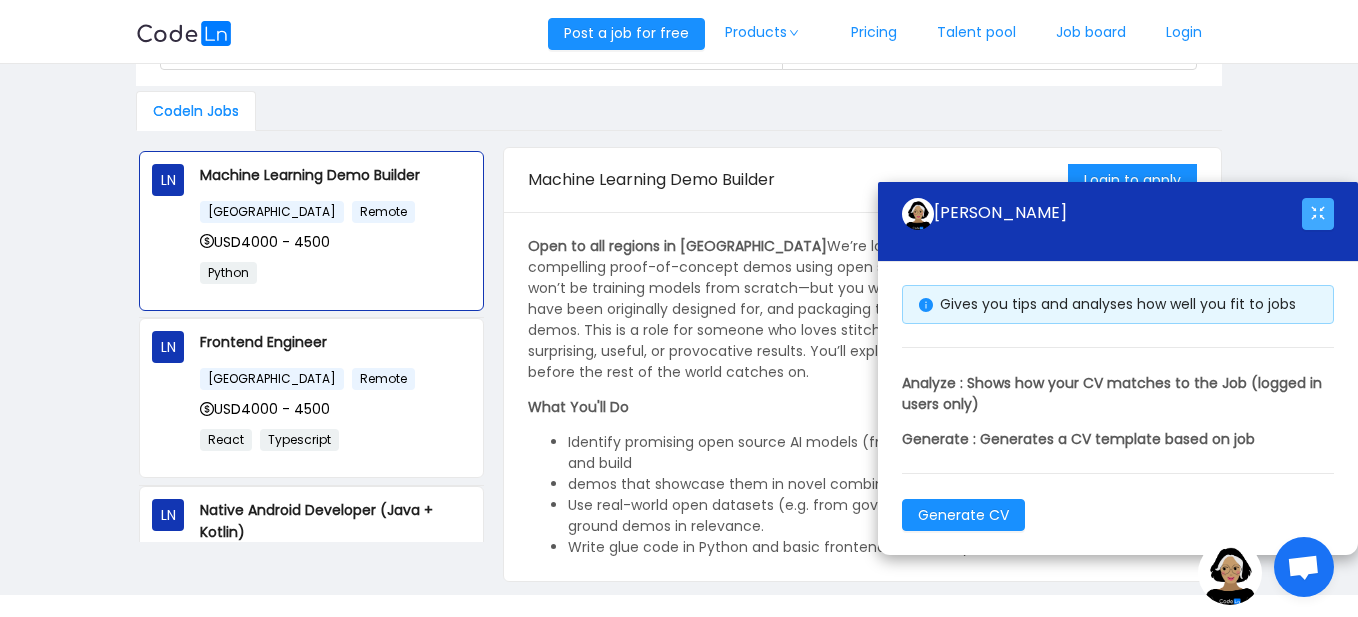 click at bounding box center (1318, 214) 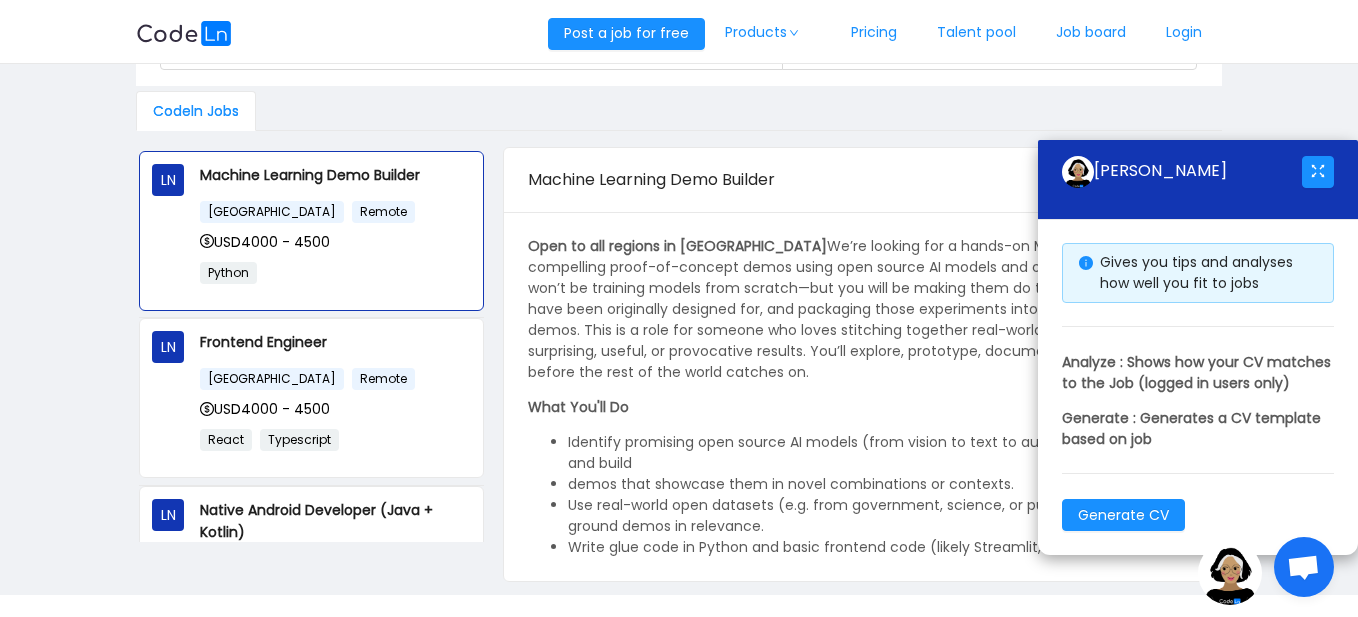 click on "Codeln Jobs" at bounding box center [679, 111] 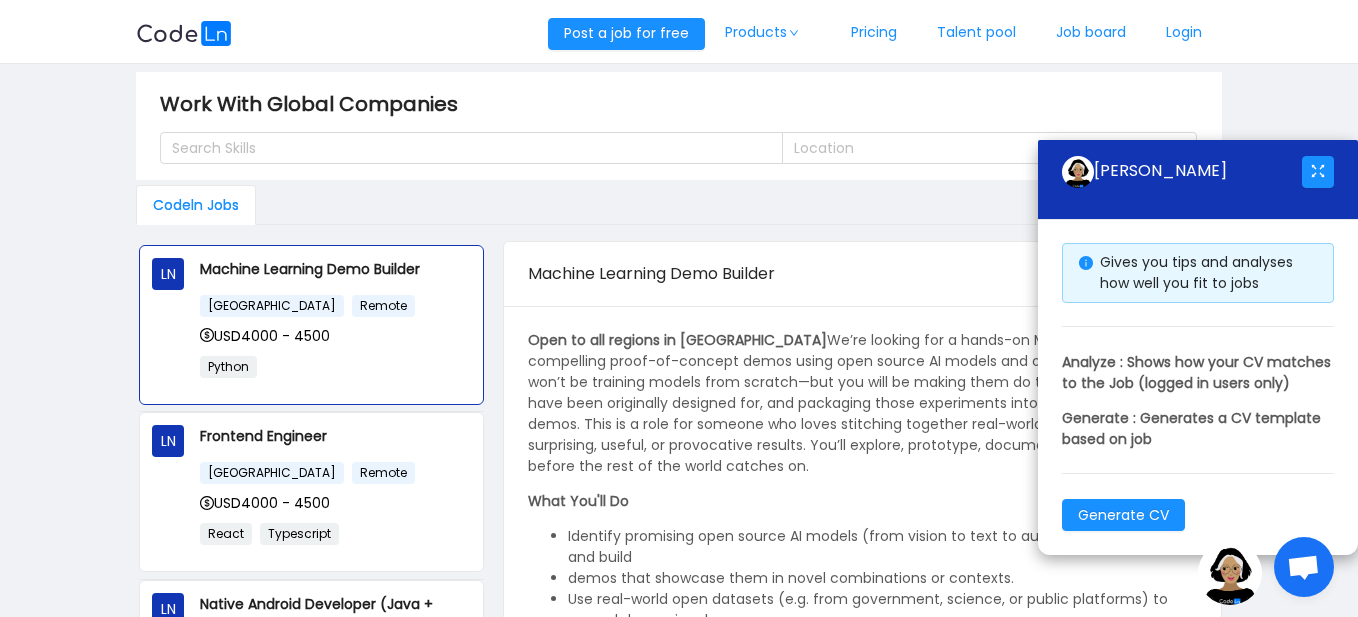scroll, scrollTop: 0, scrollLeft: 0, axis: both 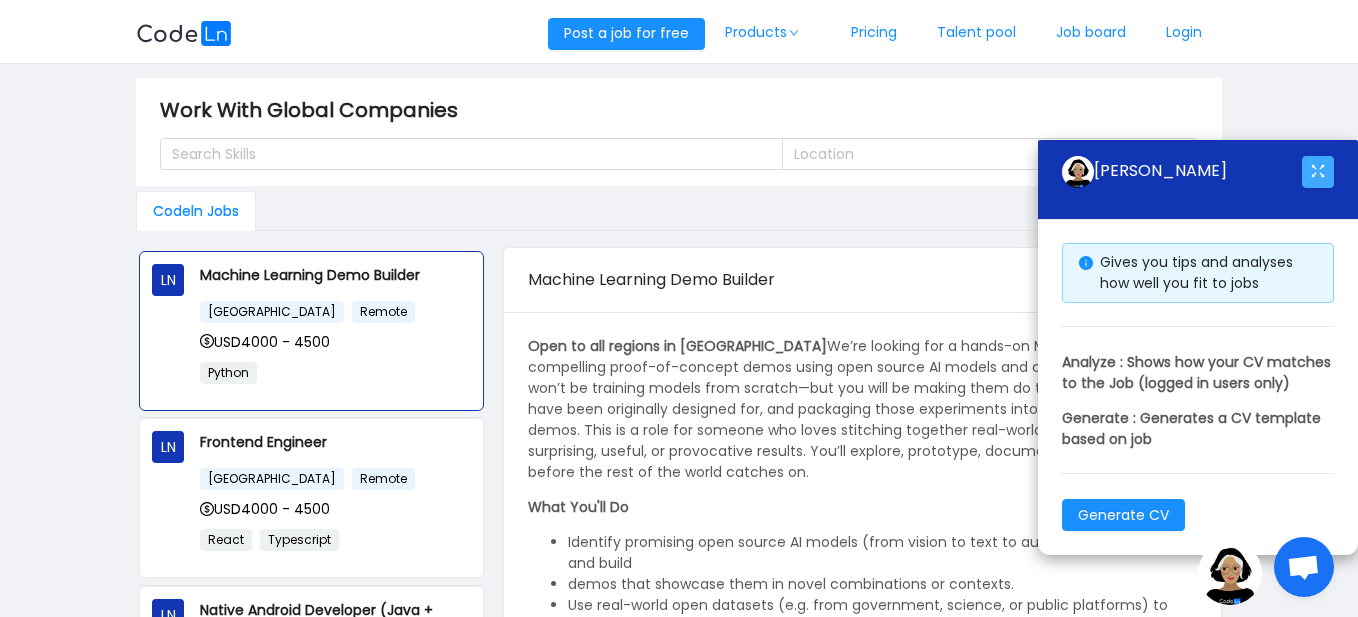 click at bounding box center [1318, 172] 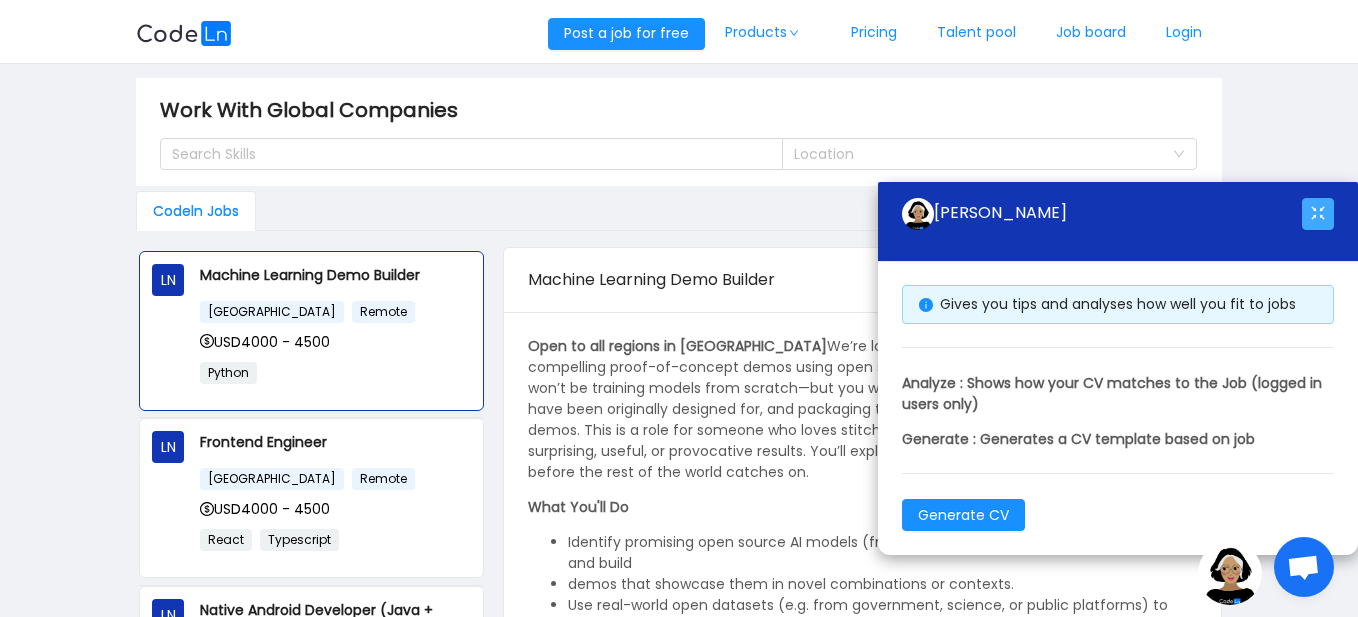 click at bounding box center (1318, 214) 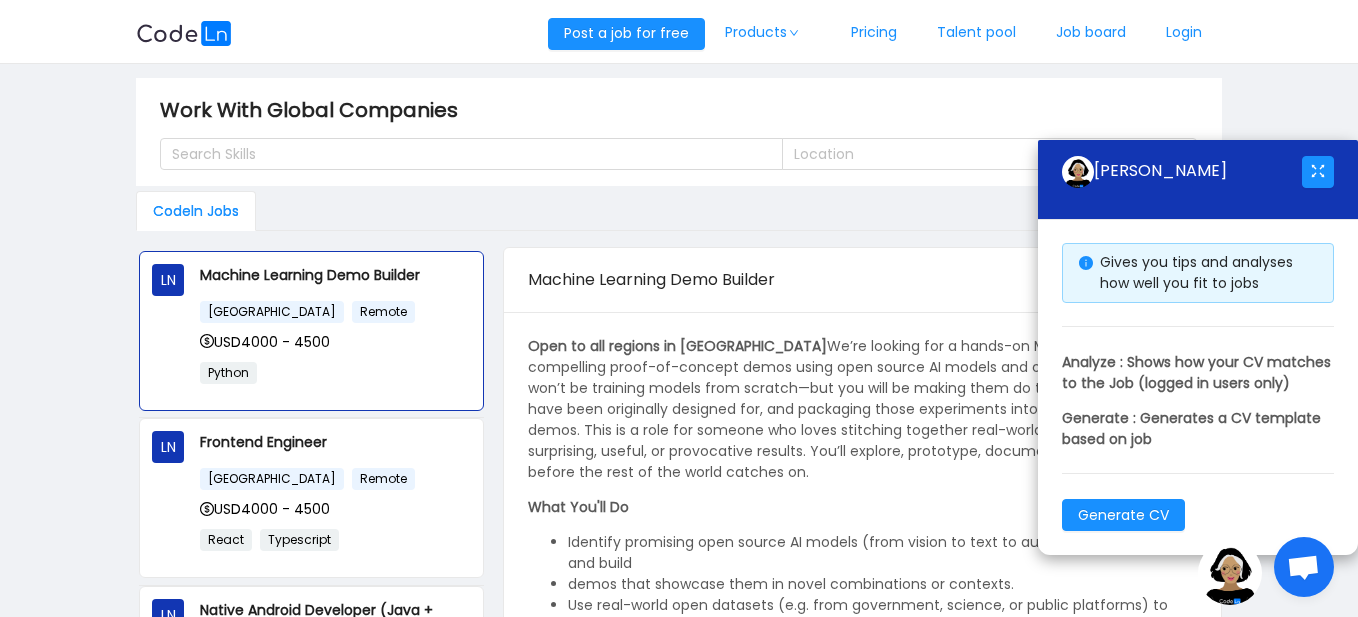 click on "Machine Learning Demo Builder" at bounding box center [798, 280] 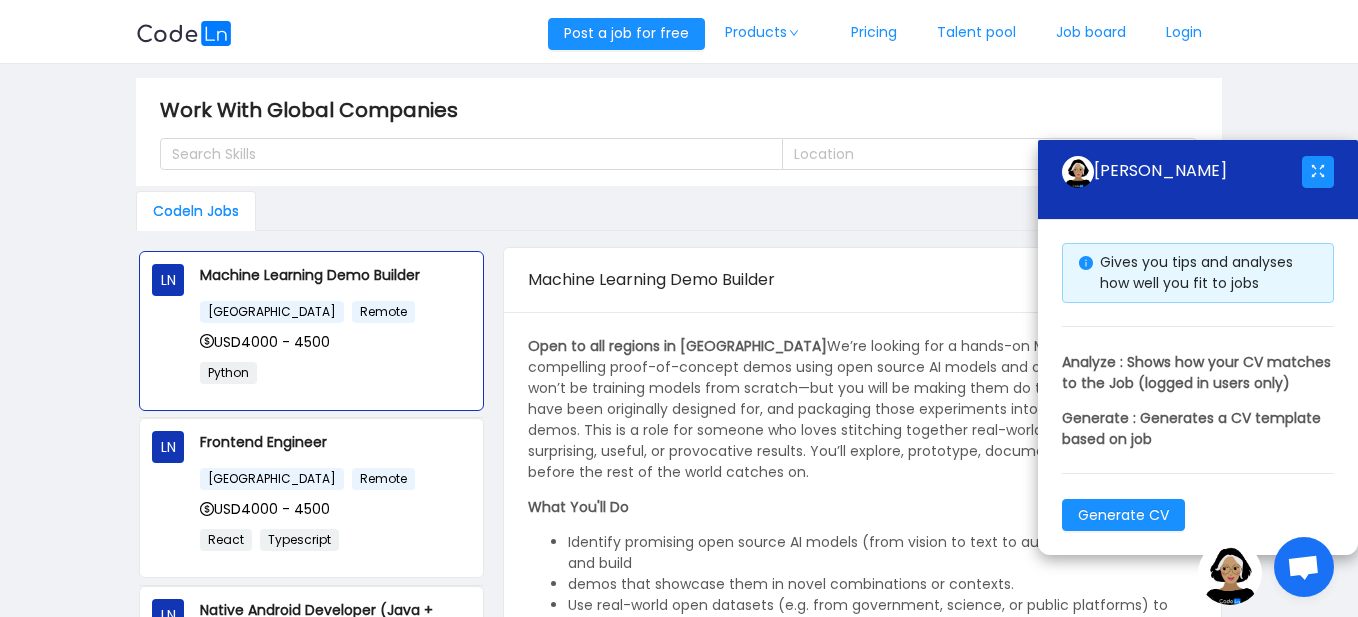 click at bounding box center (1303, 569) 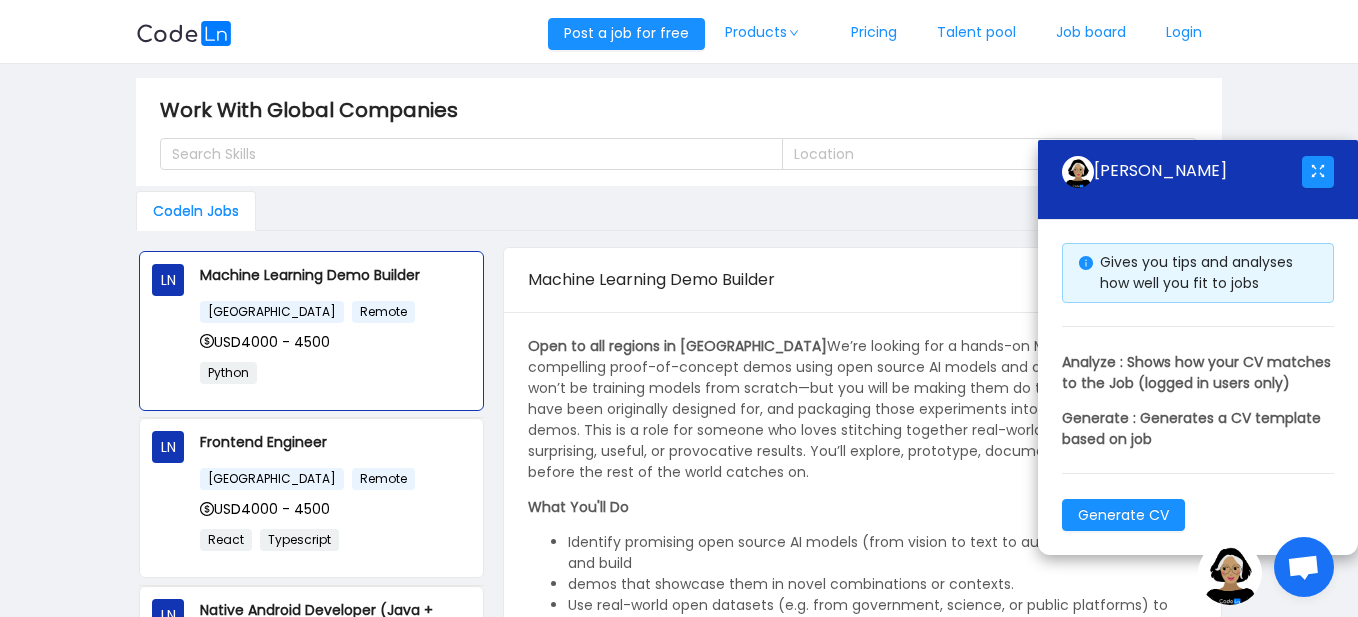 click at bounding box center (1303, 569) 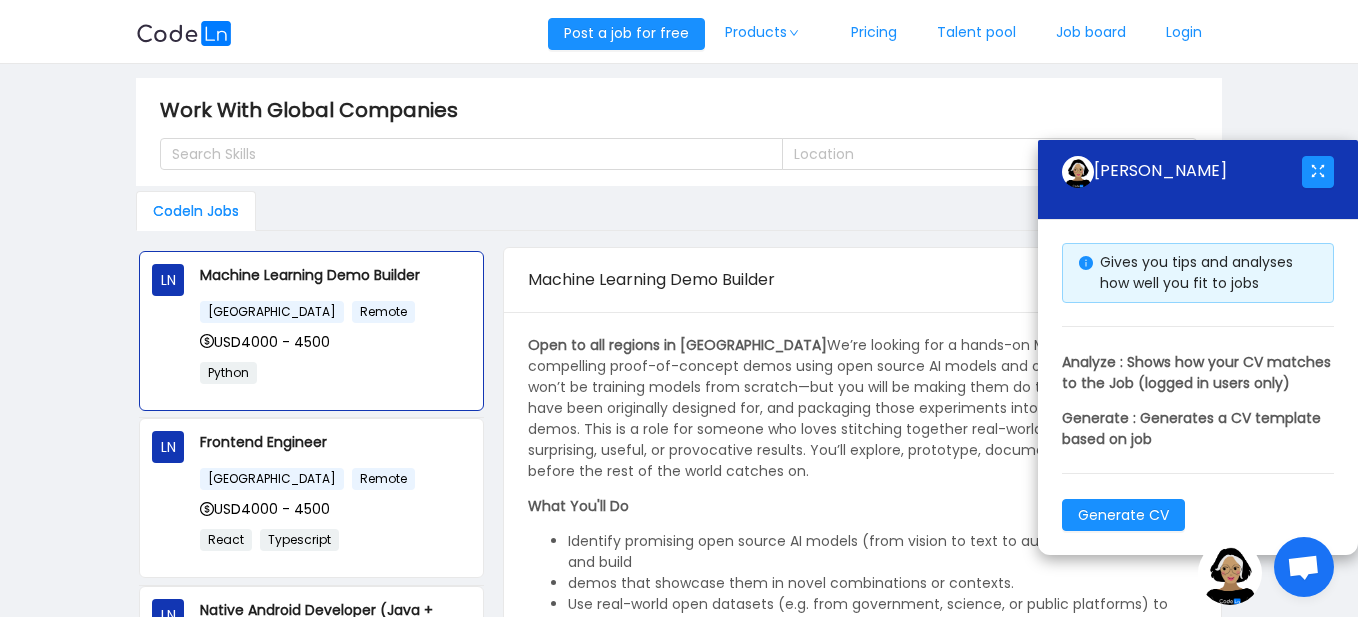 scroll, scrollTop: 0, scrollLeft: 0, axis: both 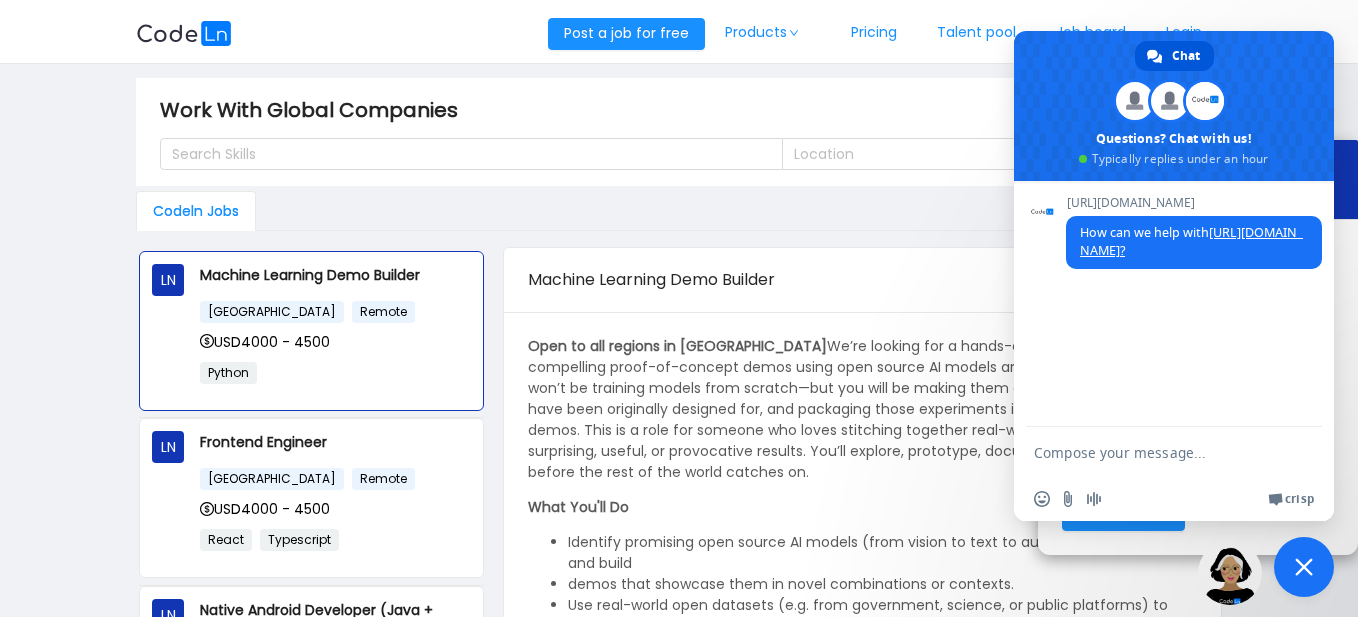 click at bounding box center (1230, 573) 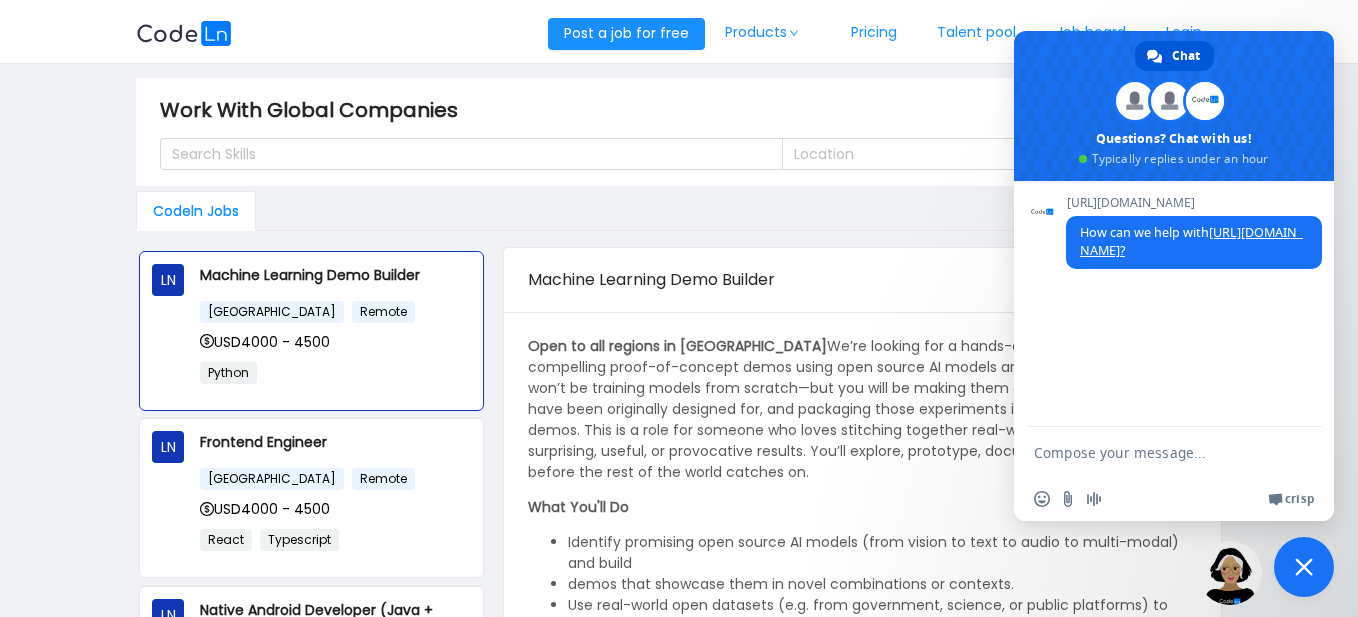 click at bounding box center [1304, 567] 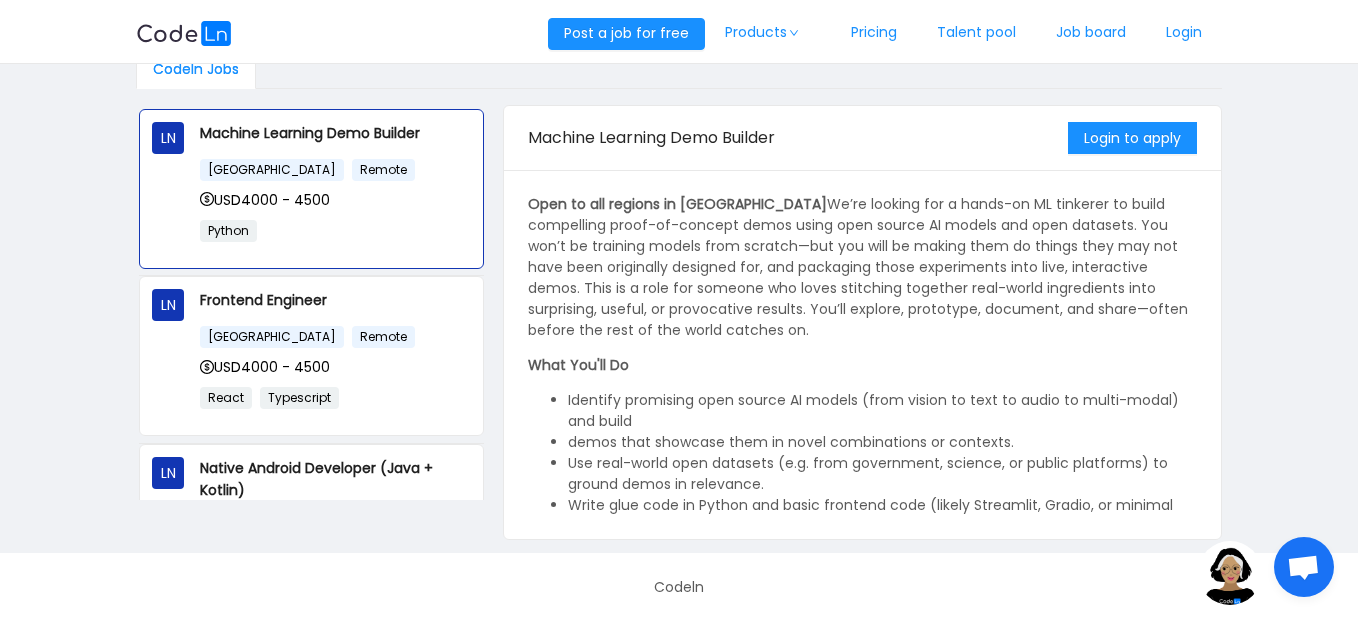 scroll, scrollTop: 147, scrollLeft: 0, axis: vertical 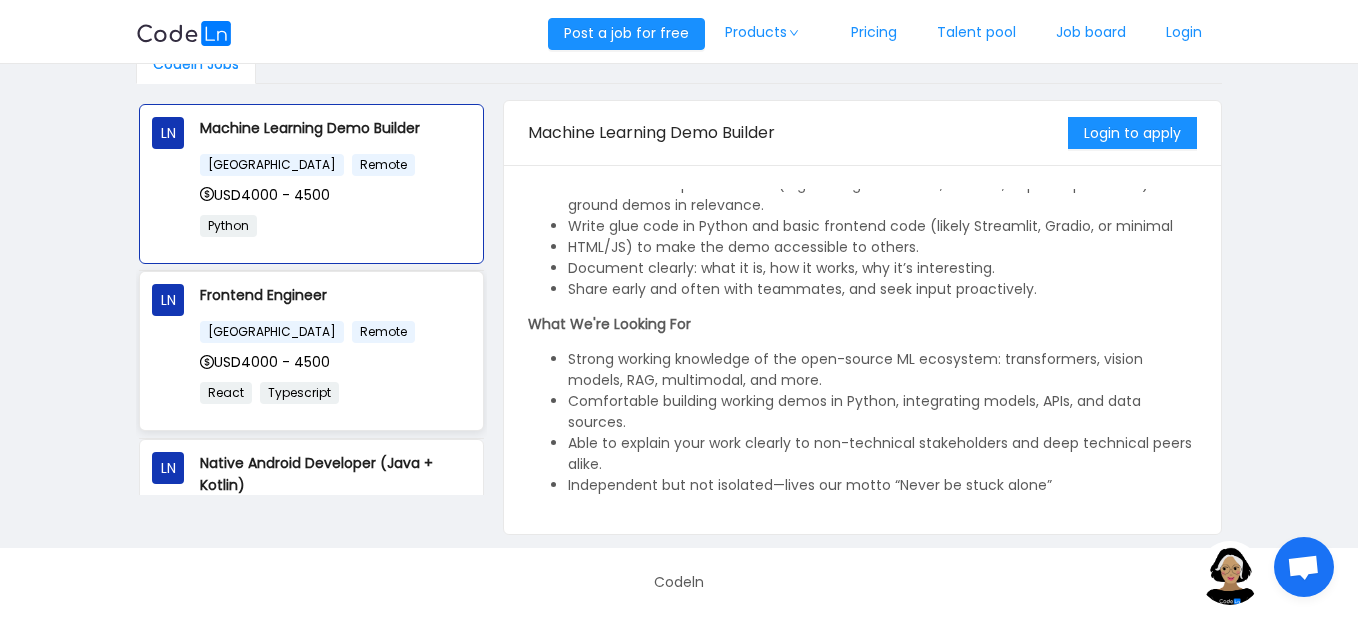 click on "Frontend Engineer
[GEOGRAPHIC_DATA]   Remote  USD4000 - 4500
React Typescript" at bounding box center [335, 351] 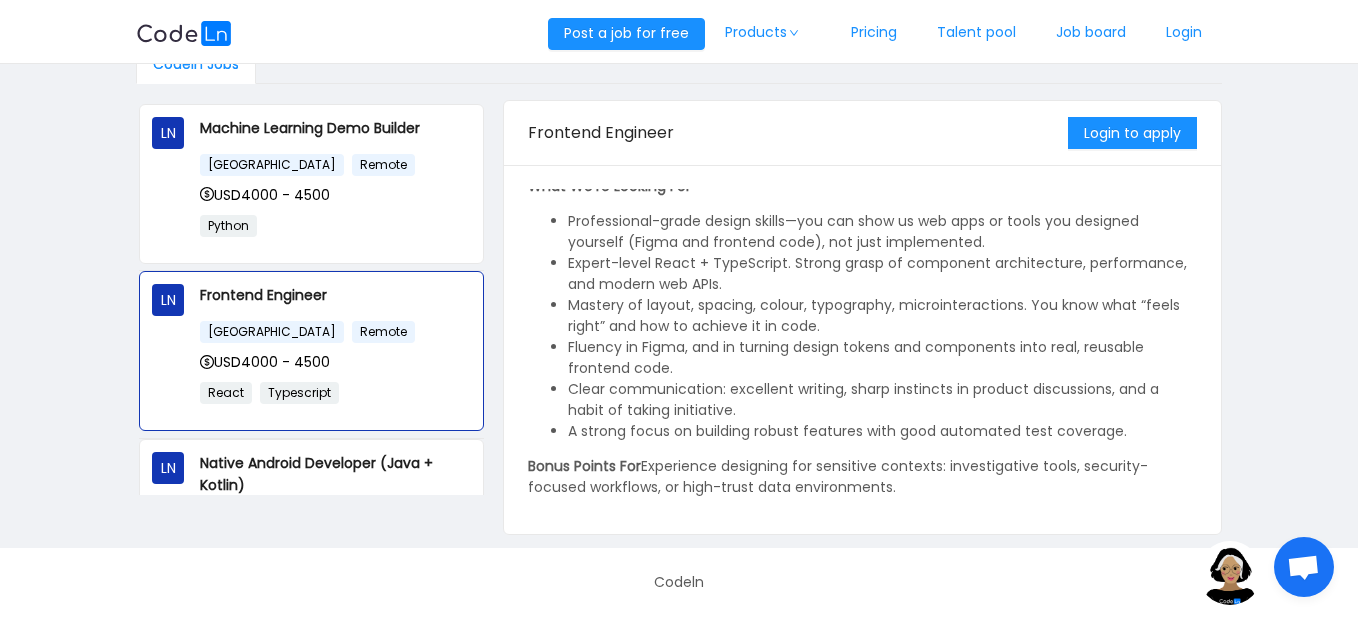 scroll, scrollTop: 435, scrollLeft: 0, axis: vertical 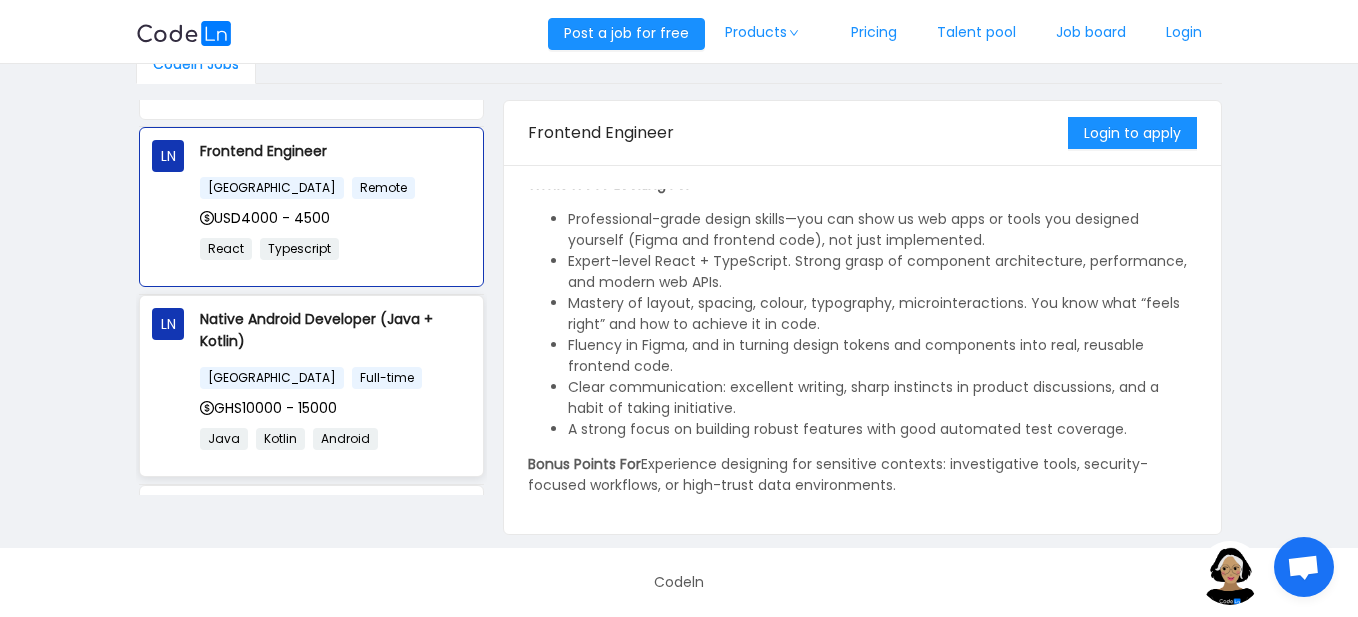 click on "[GEOGRAPHIC_DATA]   Full-time" at bounding box center [335, 377] 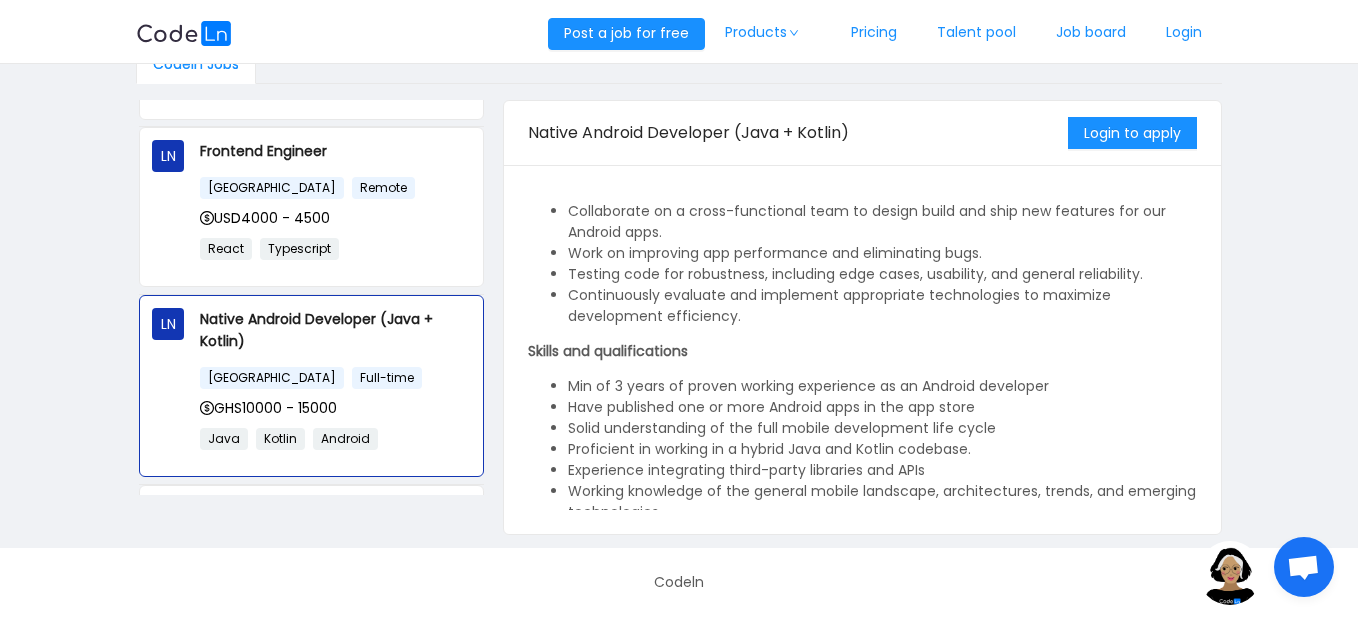 scroll, scrollTop: 127, scrollLeft: 0, axis: vertical 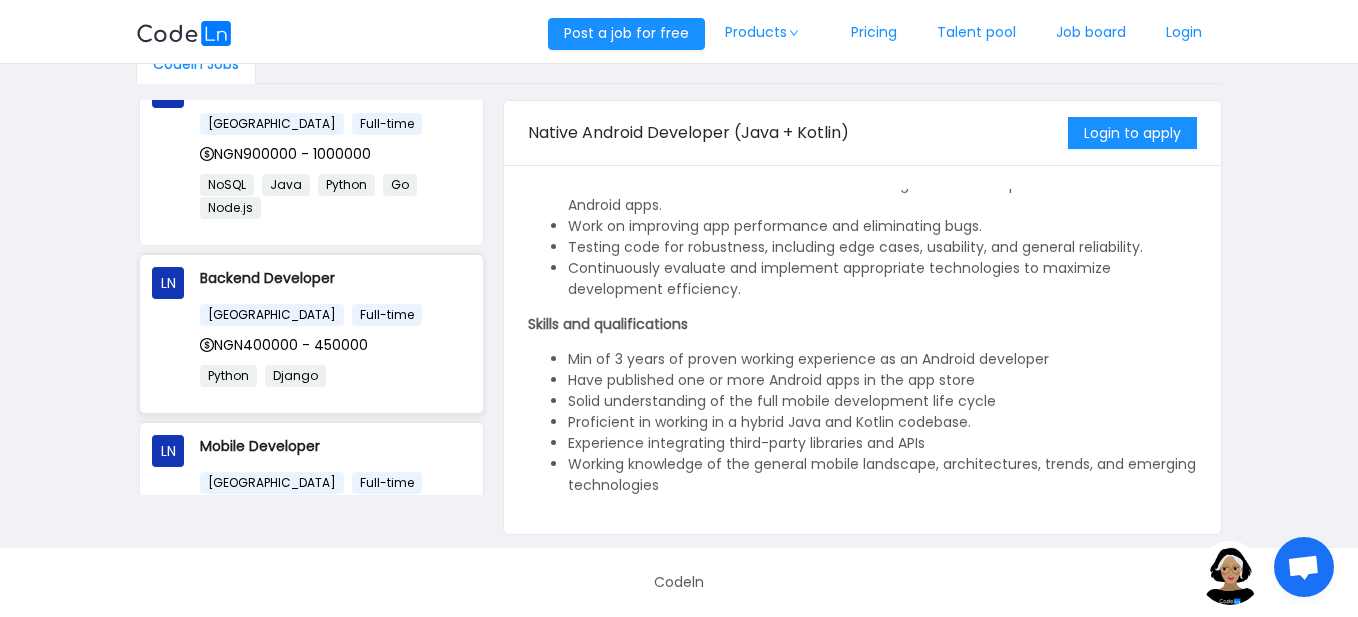 click on "[GEOGRAPHIC_DATA]   Full-time" at bounding box center [315, 314] 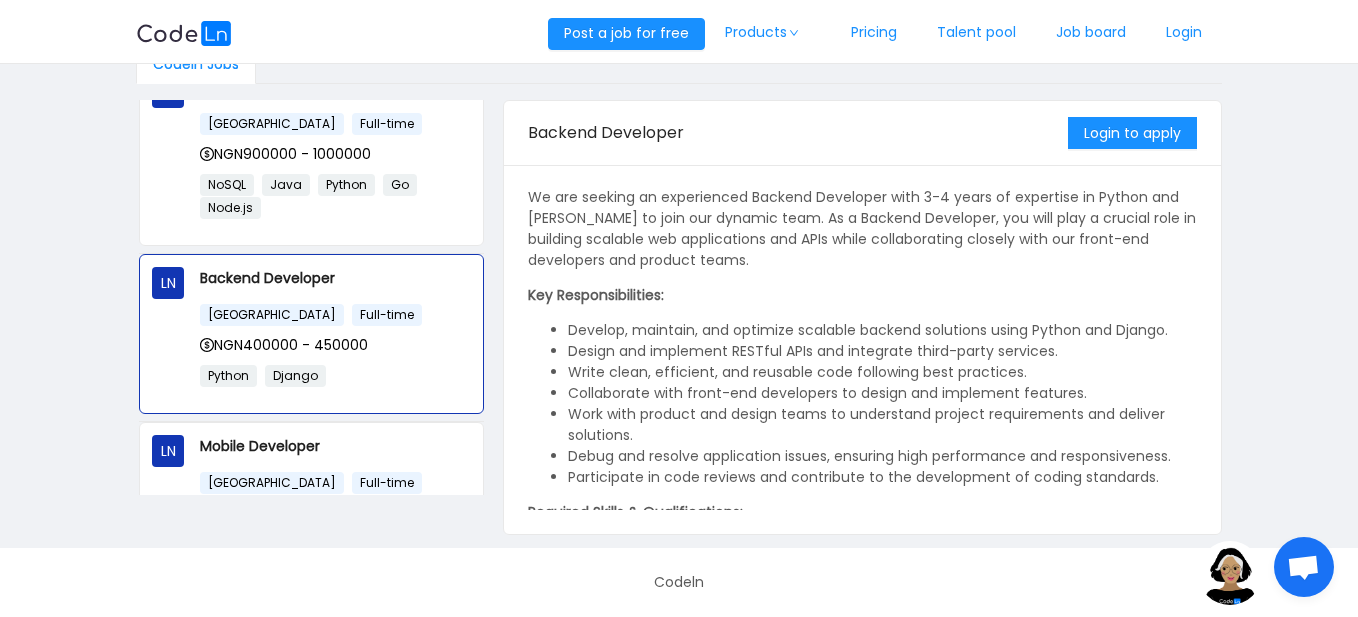 scroll, scrollTop: 0, scrollLeft: 0, axis: both 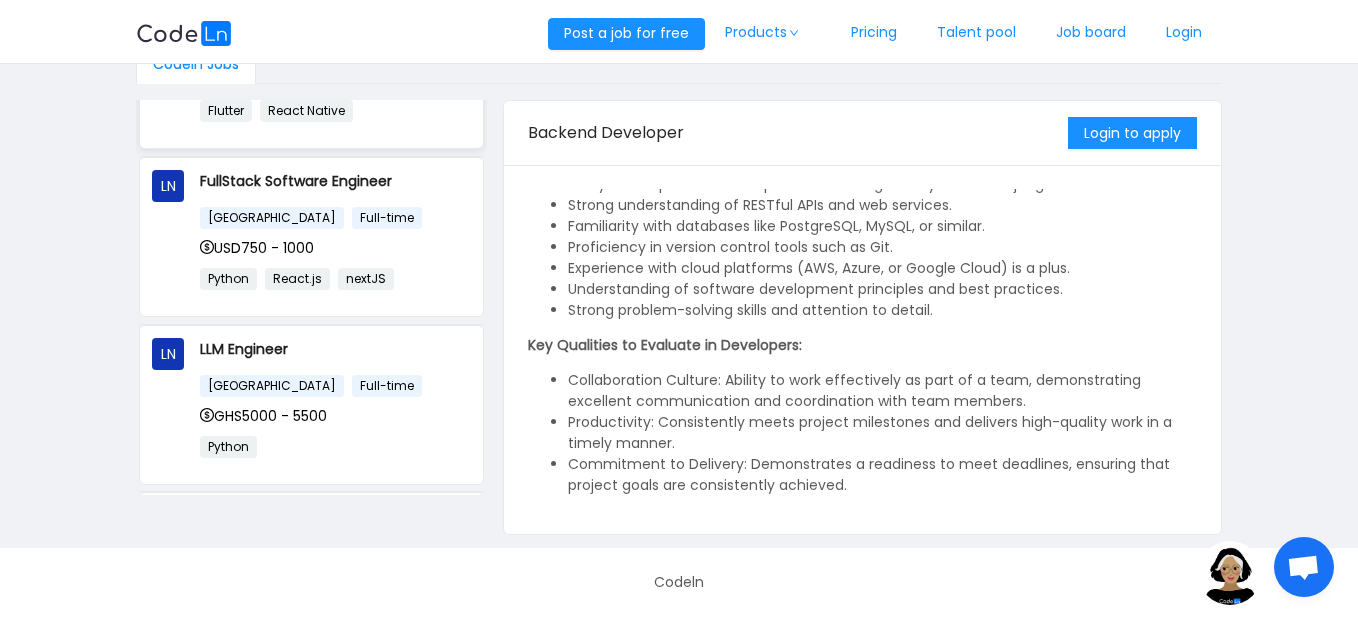 click on "Python" at bounding box center (335, 446) 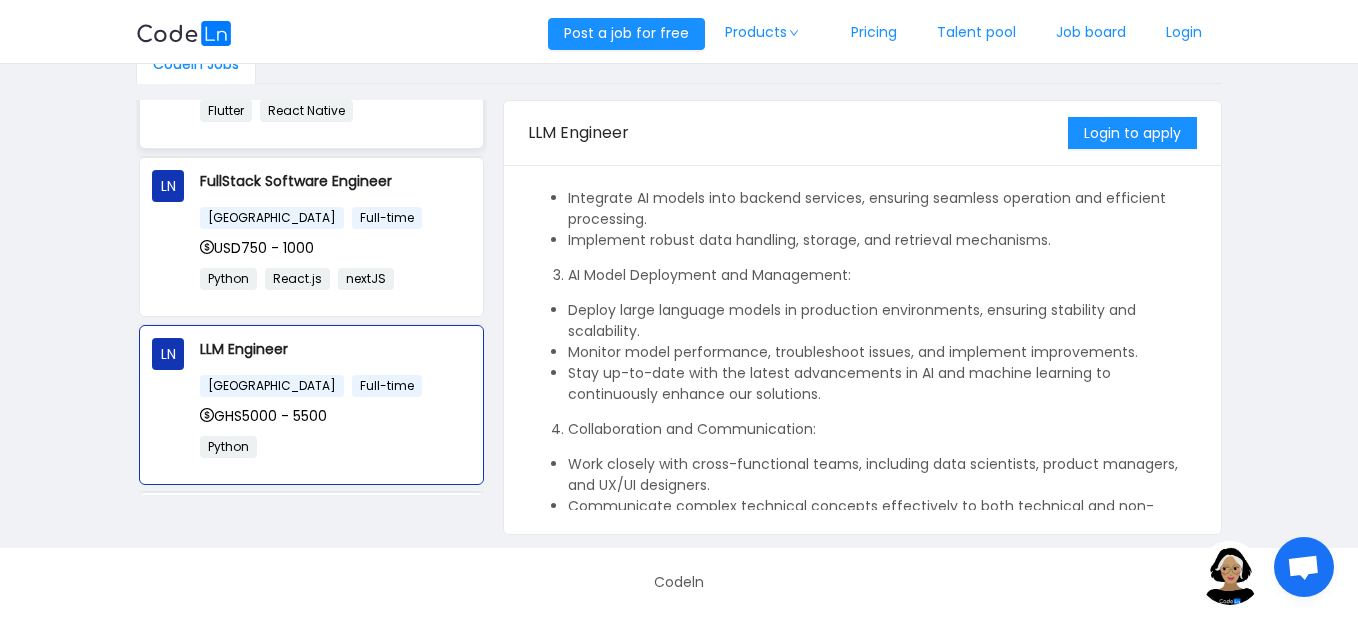 click on "Python" at bounding box center [335, 446] 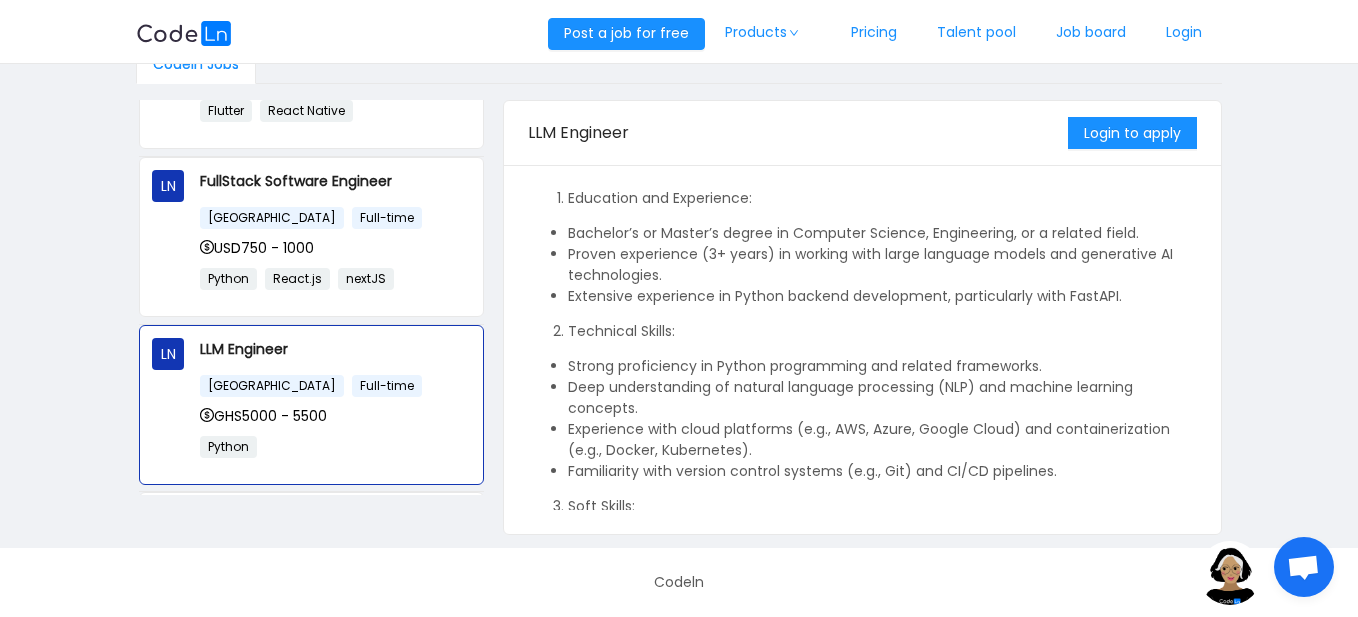 scroll, scrollTop: 789, scrollLeft: 0, axis: vertical 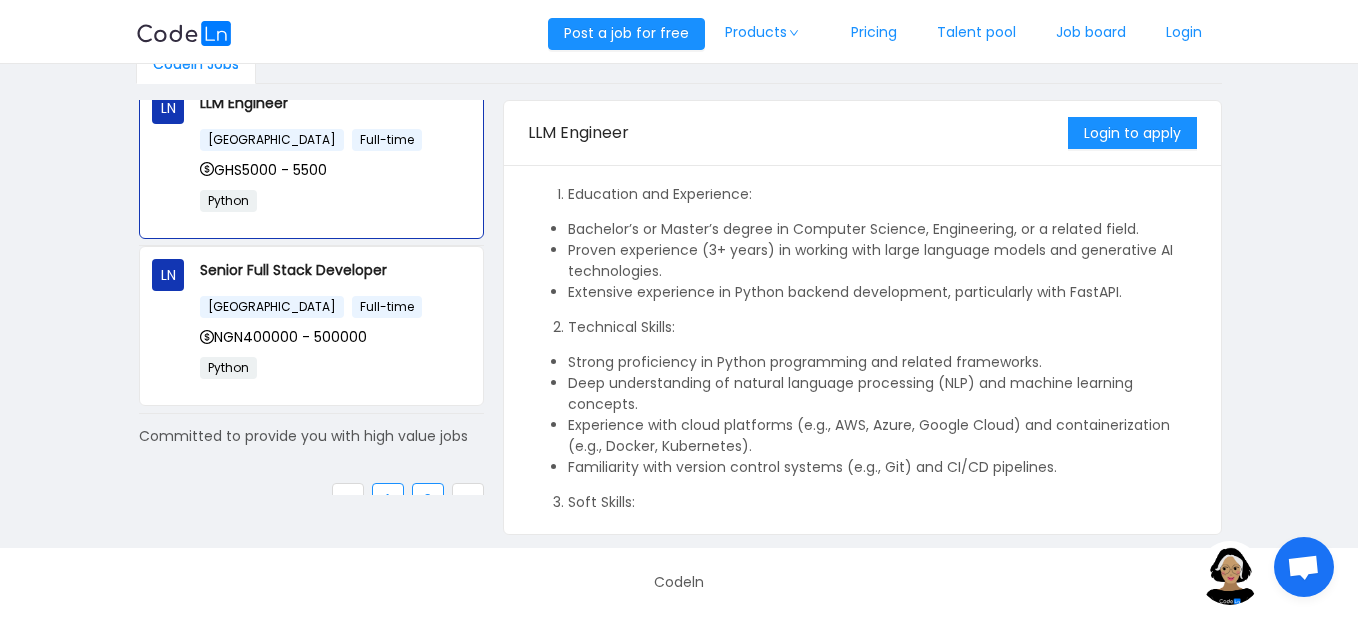 click on "2" at bounding box center [428, 499] 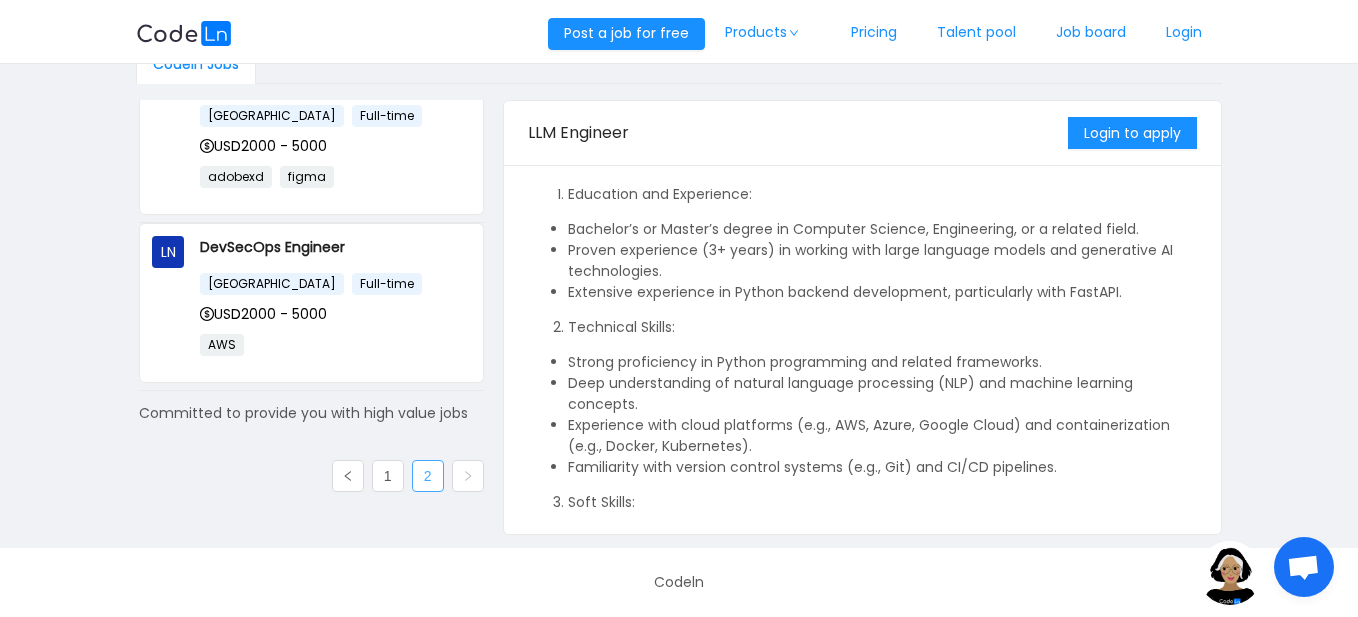 scroll, scrollTop: 552, scrollLeft: 0, axis: vertical 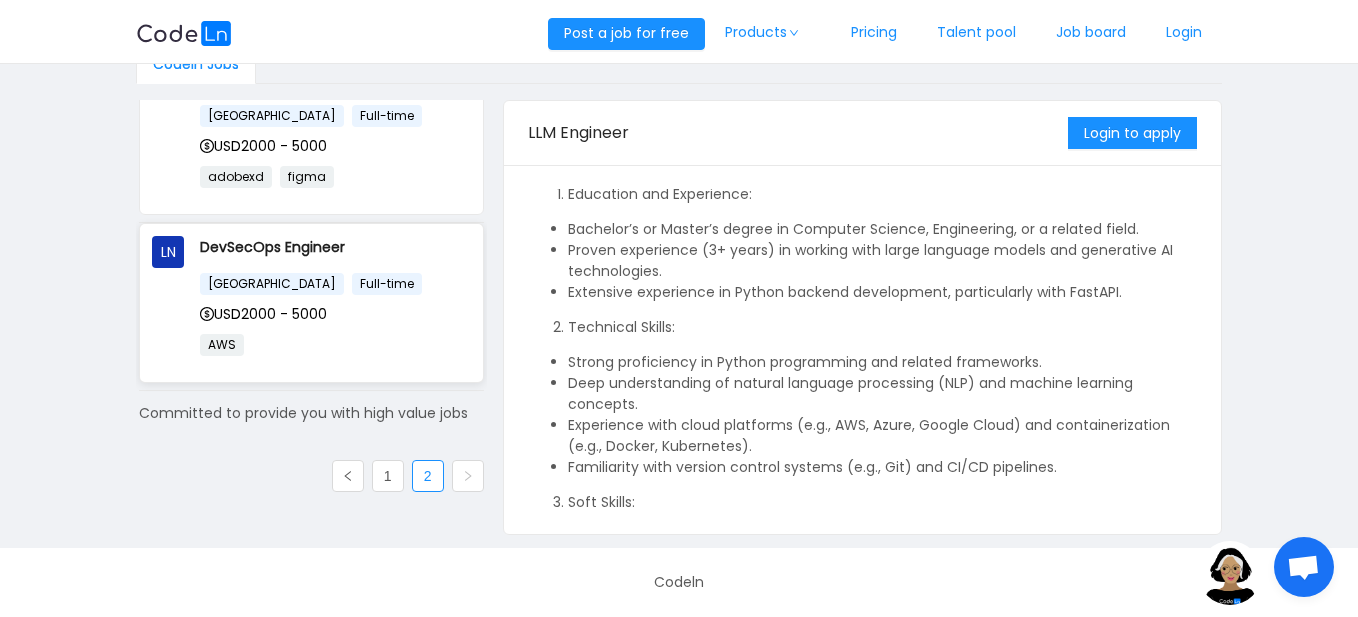 click on "AWS" at bounding box center [335, 351] 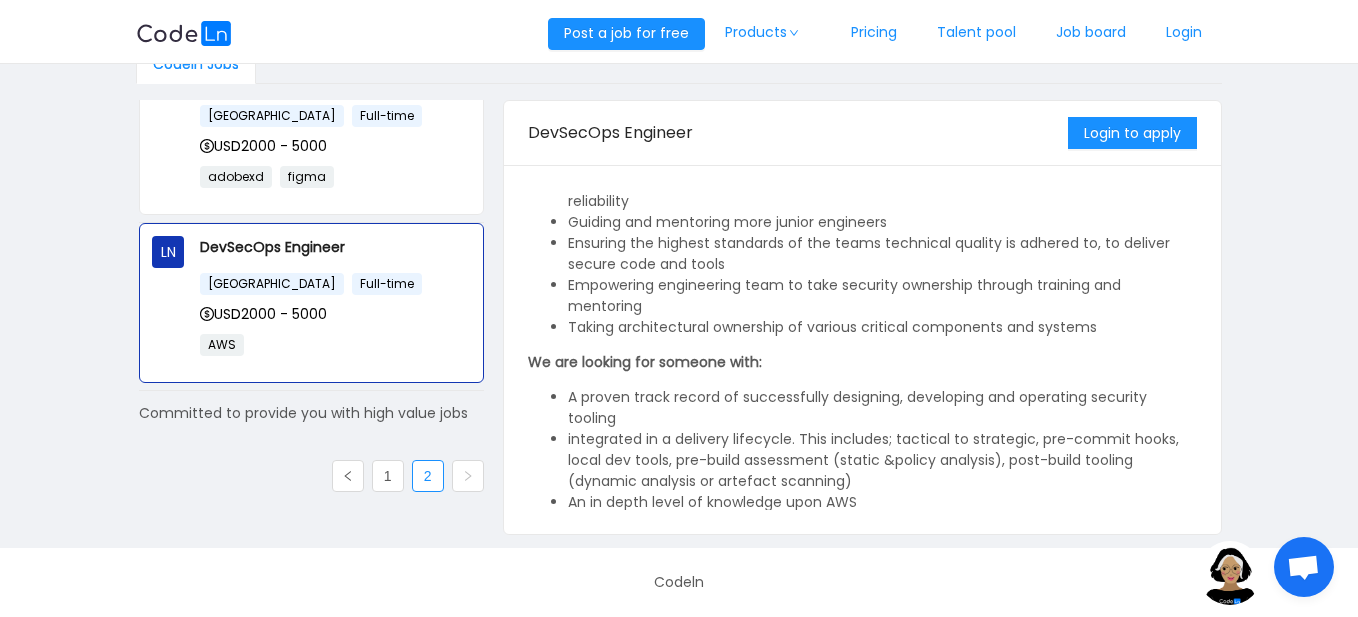 scroll, scrollTop: 345, scrollLeft: 0, axis: vertical 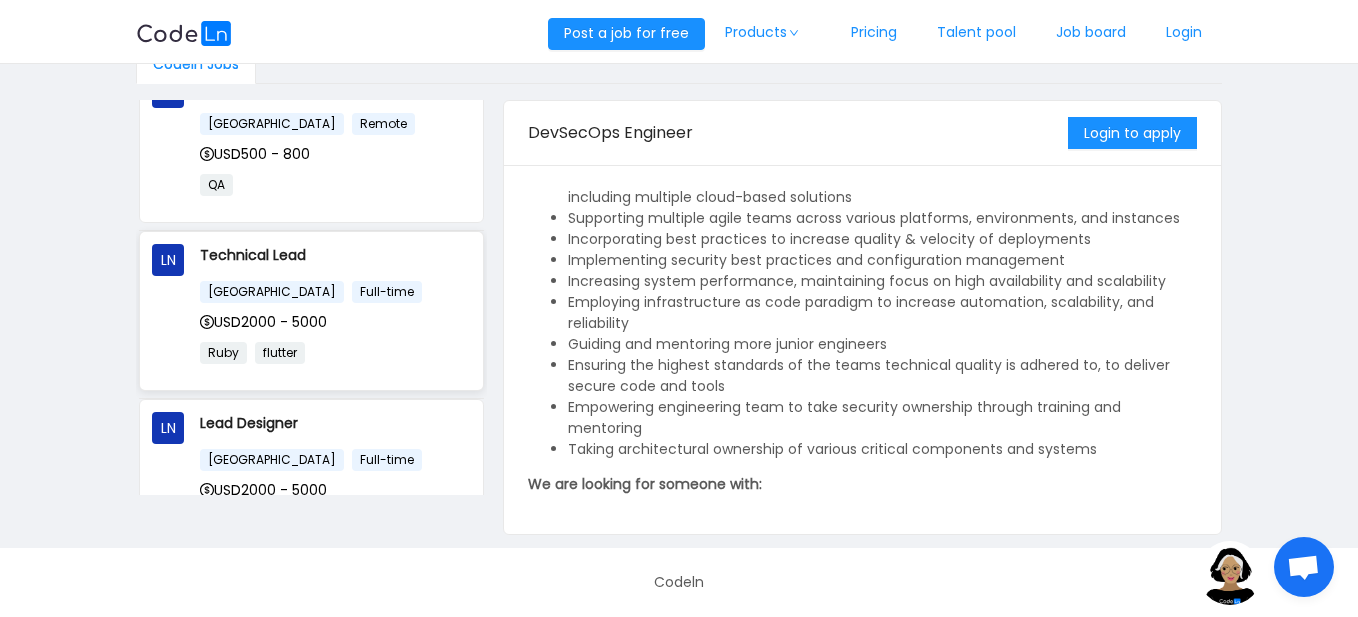click on "[GEOGRAPHIC_DATA]   Full-time" at bounding box center [335, 291] 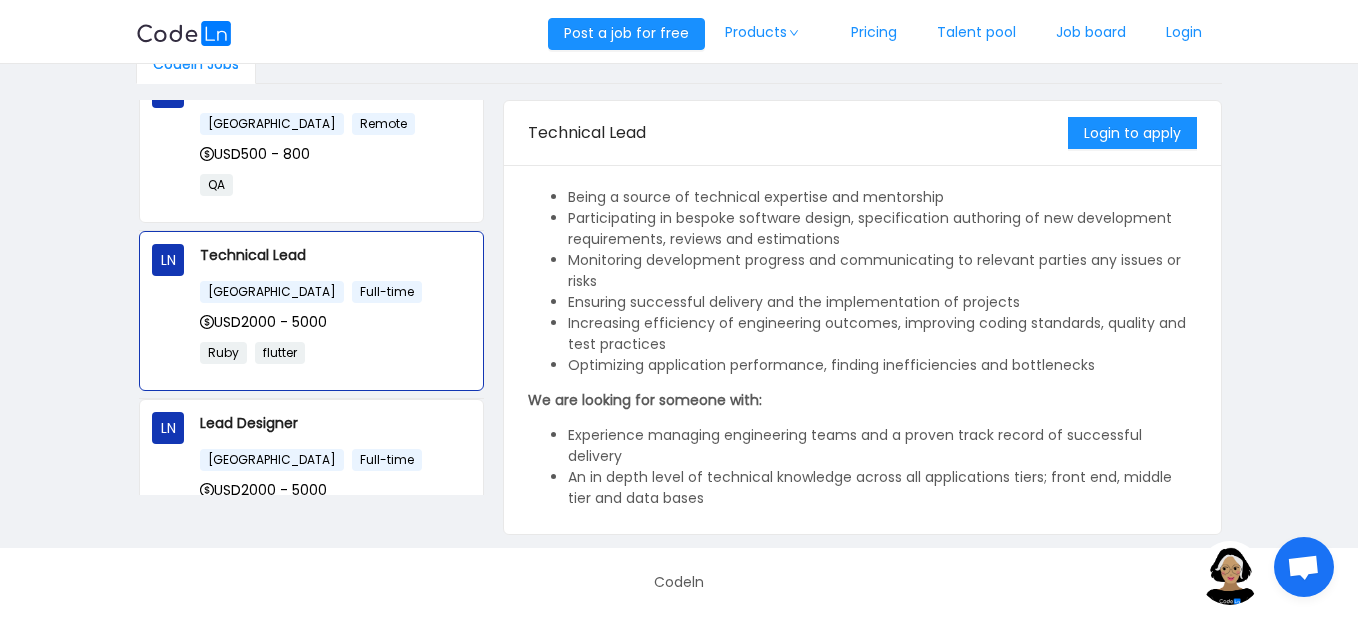scroll, scrollTop: 0, scrollLeft: 0, axis: both 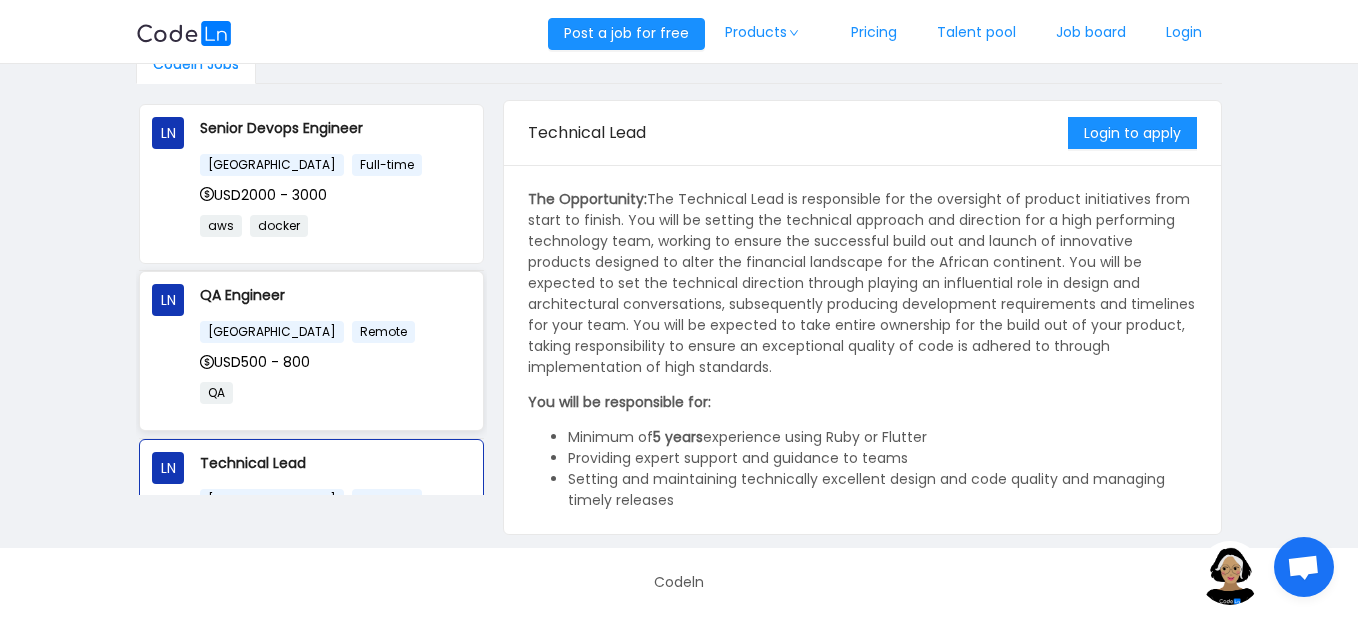 click on "[GEOGRAPHIC_DATA]   Remote" at bounding box center [335, 331] 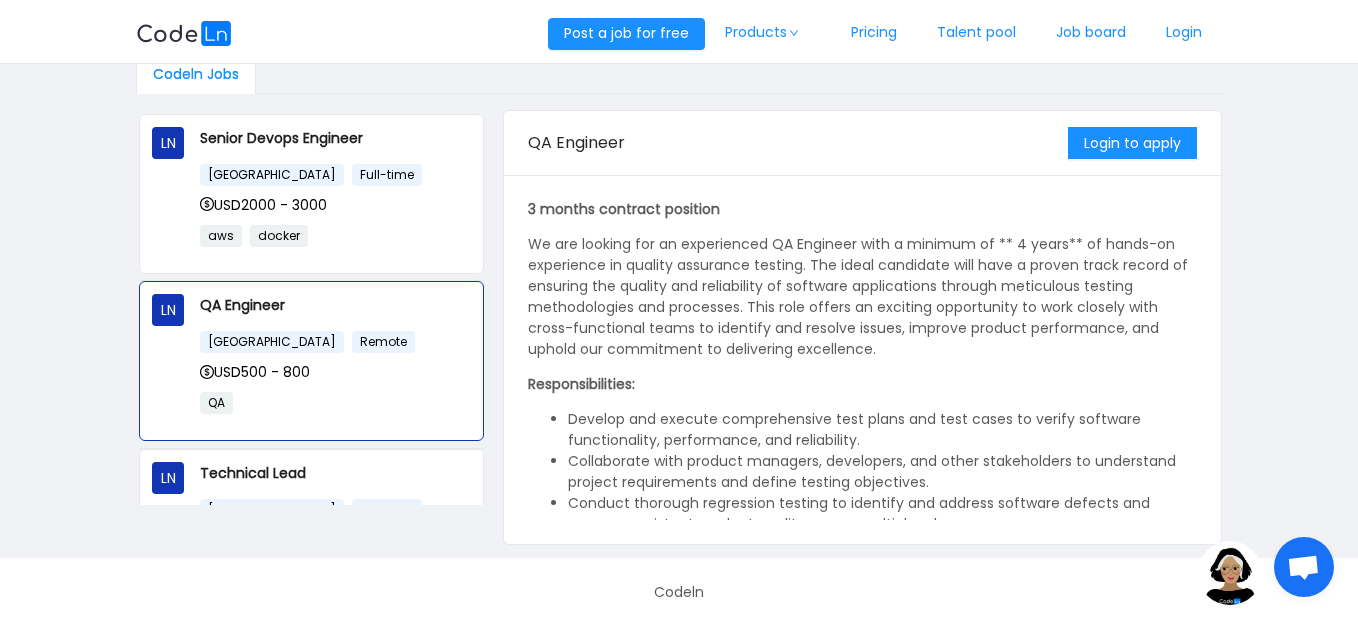 scroll, scrollTop: 147, scrollLeft: 0, axis: vertical 